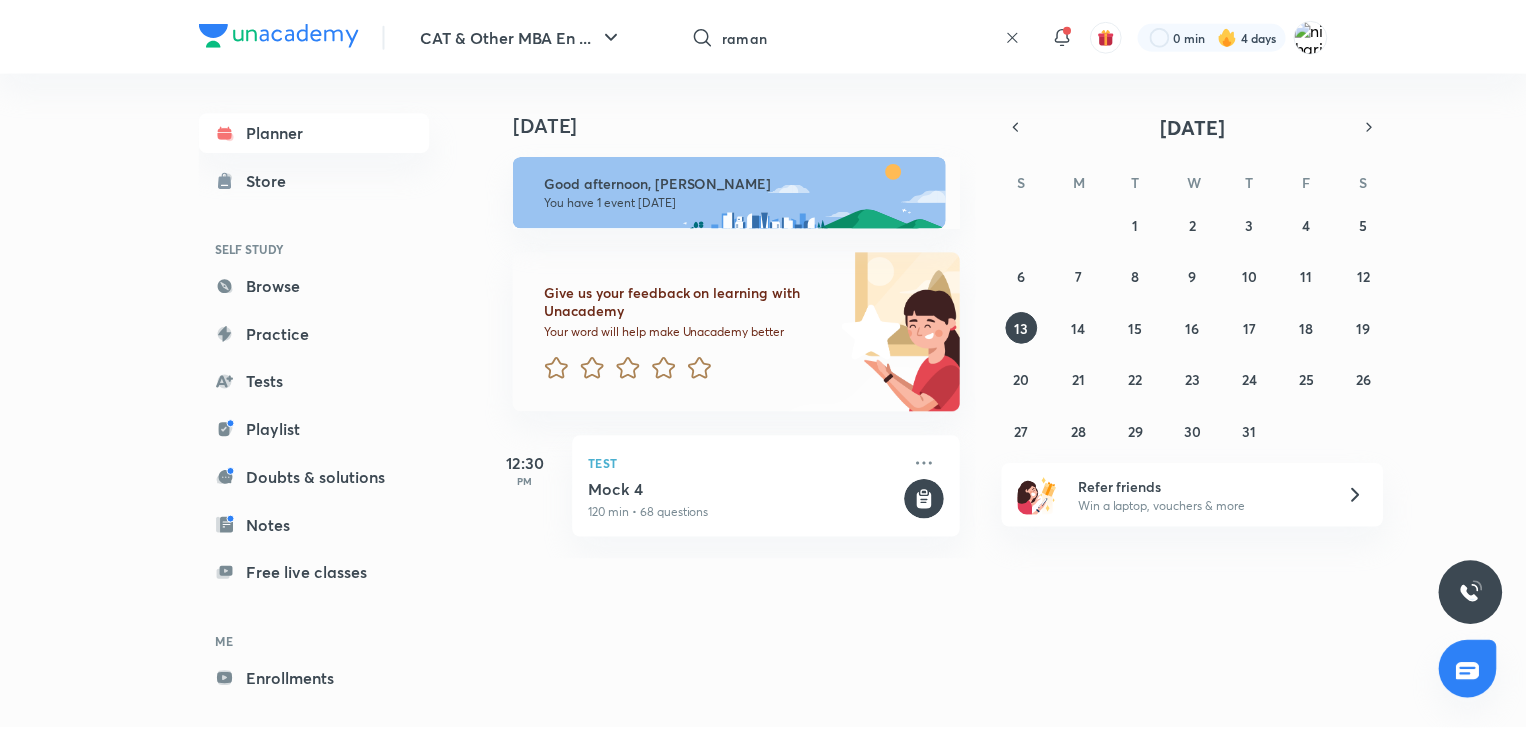 scroll, scrollTop: 0, scrollLeft: 0, axis: both 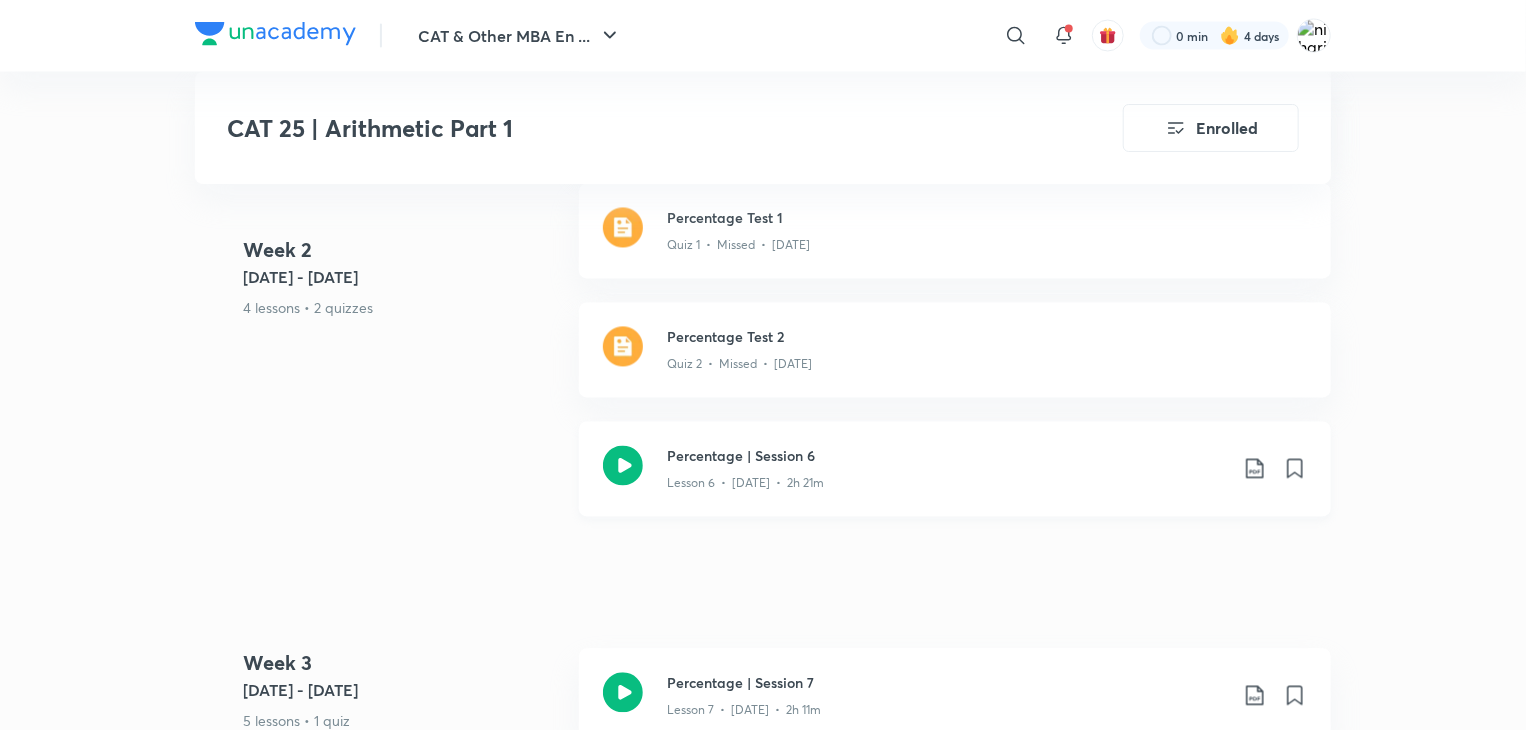 click 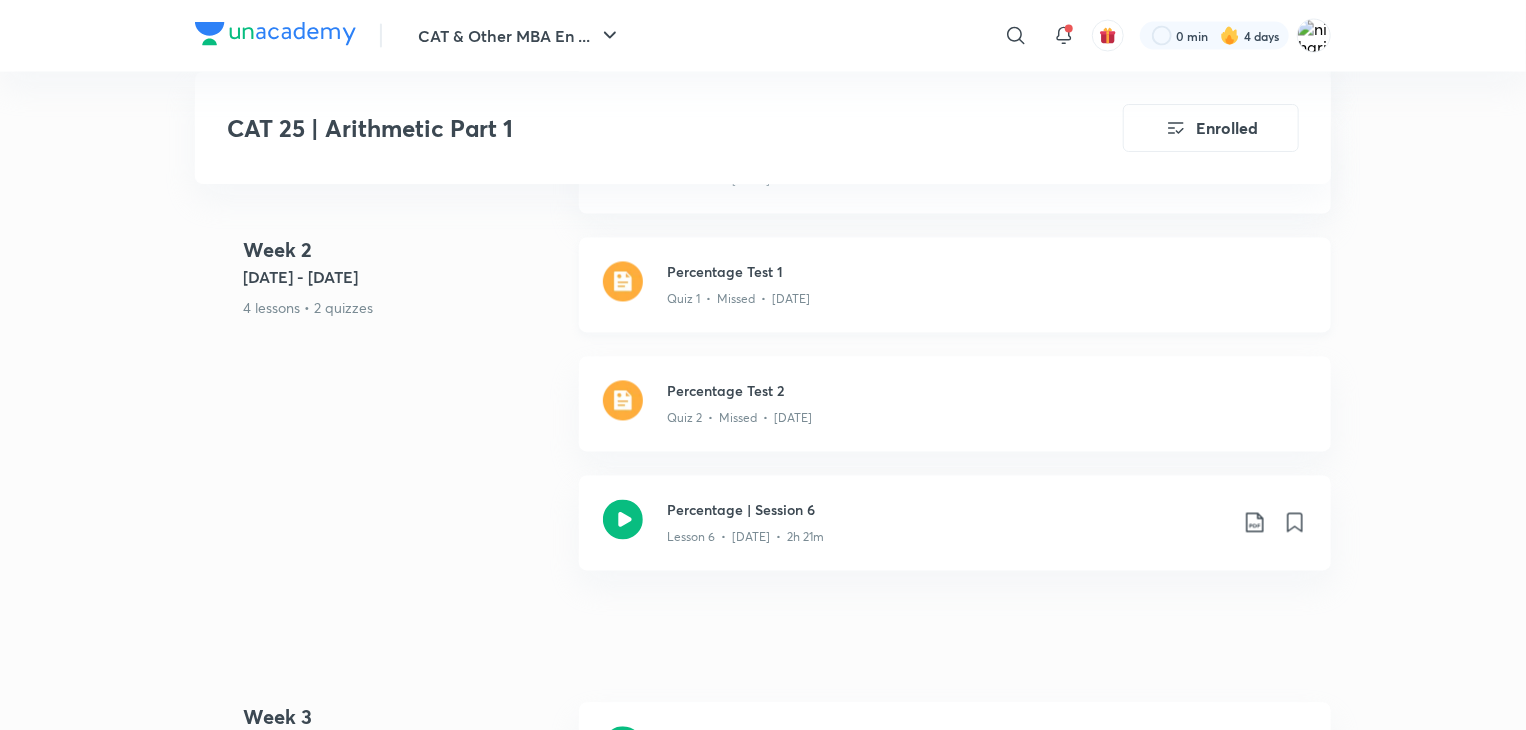 scroll, scrollTop: 1787, scrollLeft: 0, axis: vertical 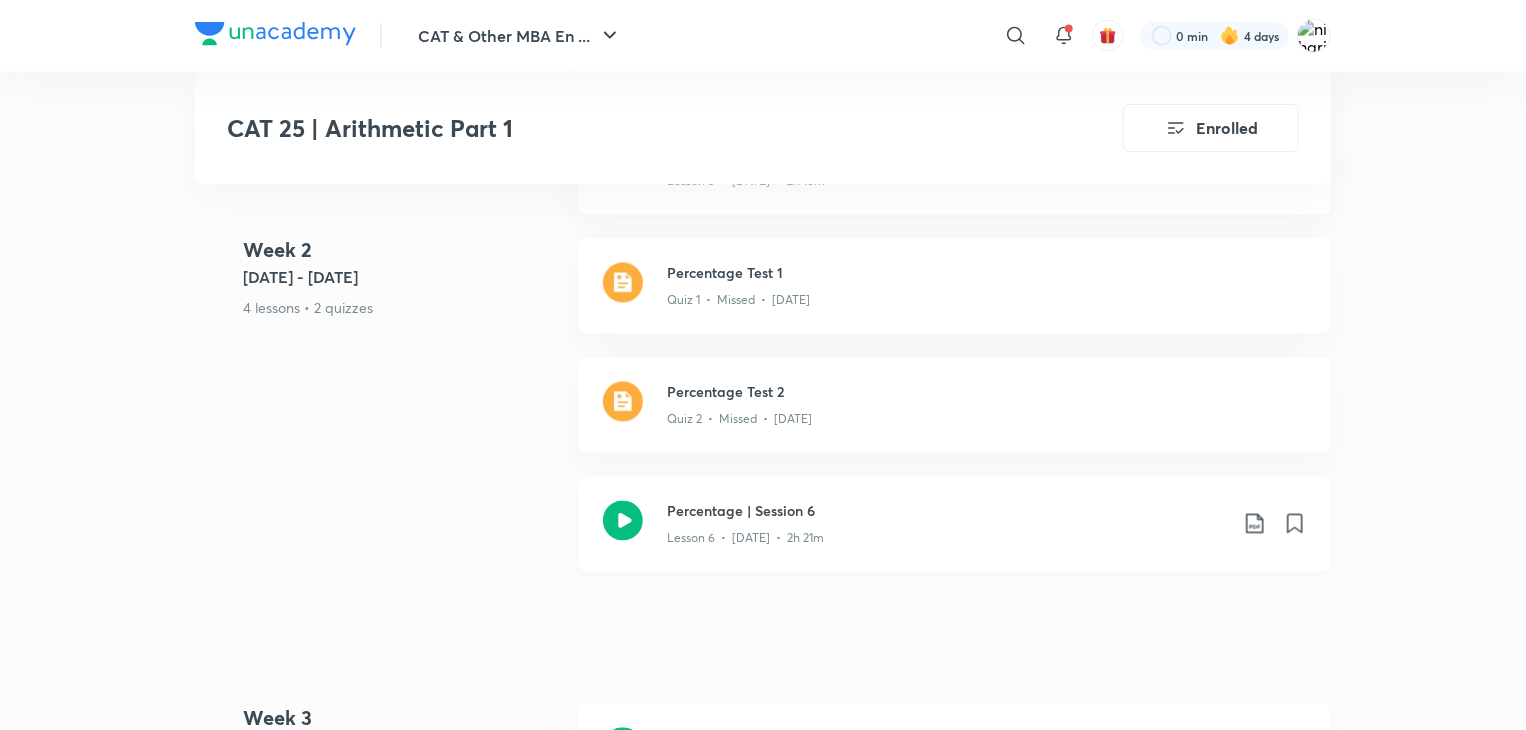 click on "Lesson 6  •  [DATE]  •  2h 21m" at bounding box center [745, -629] 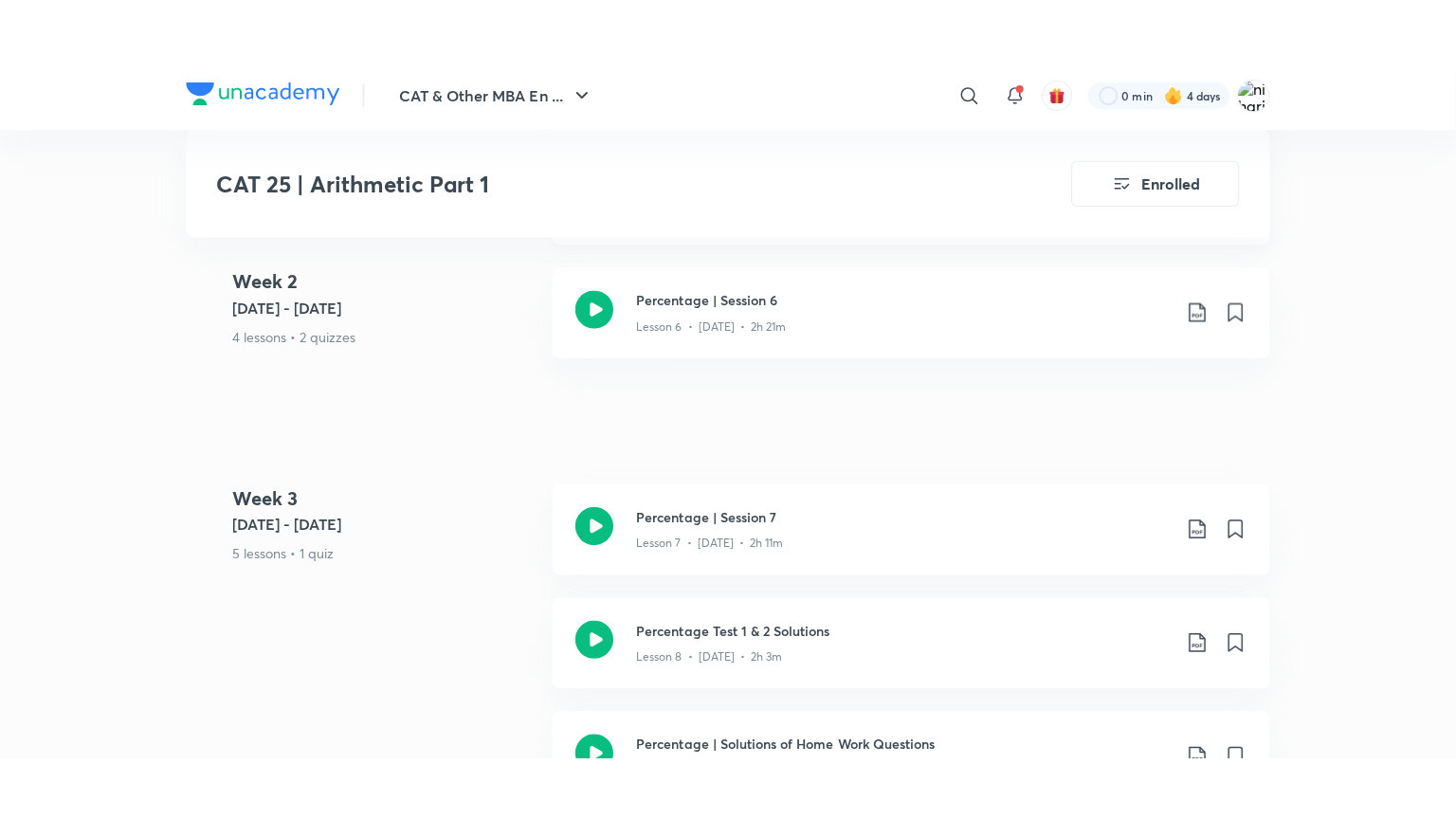 scroll, scrollTop: 1945, scrollLeft: 0, axis: vertical 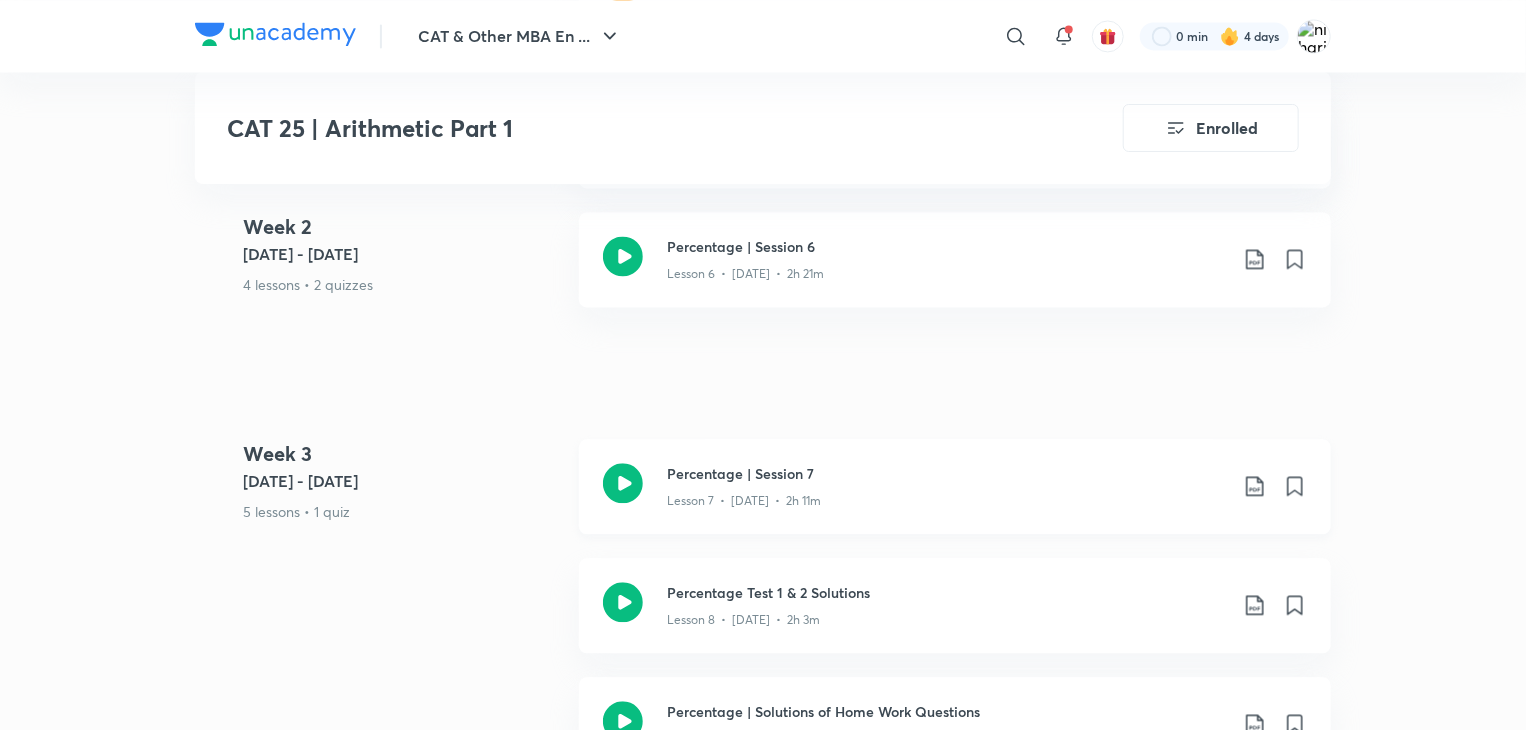 click 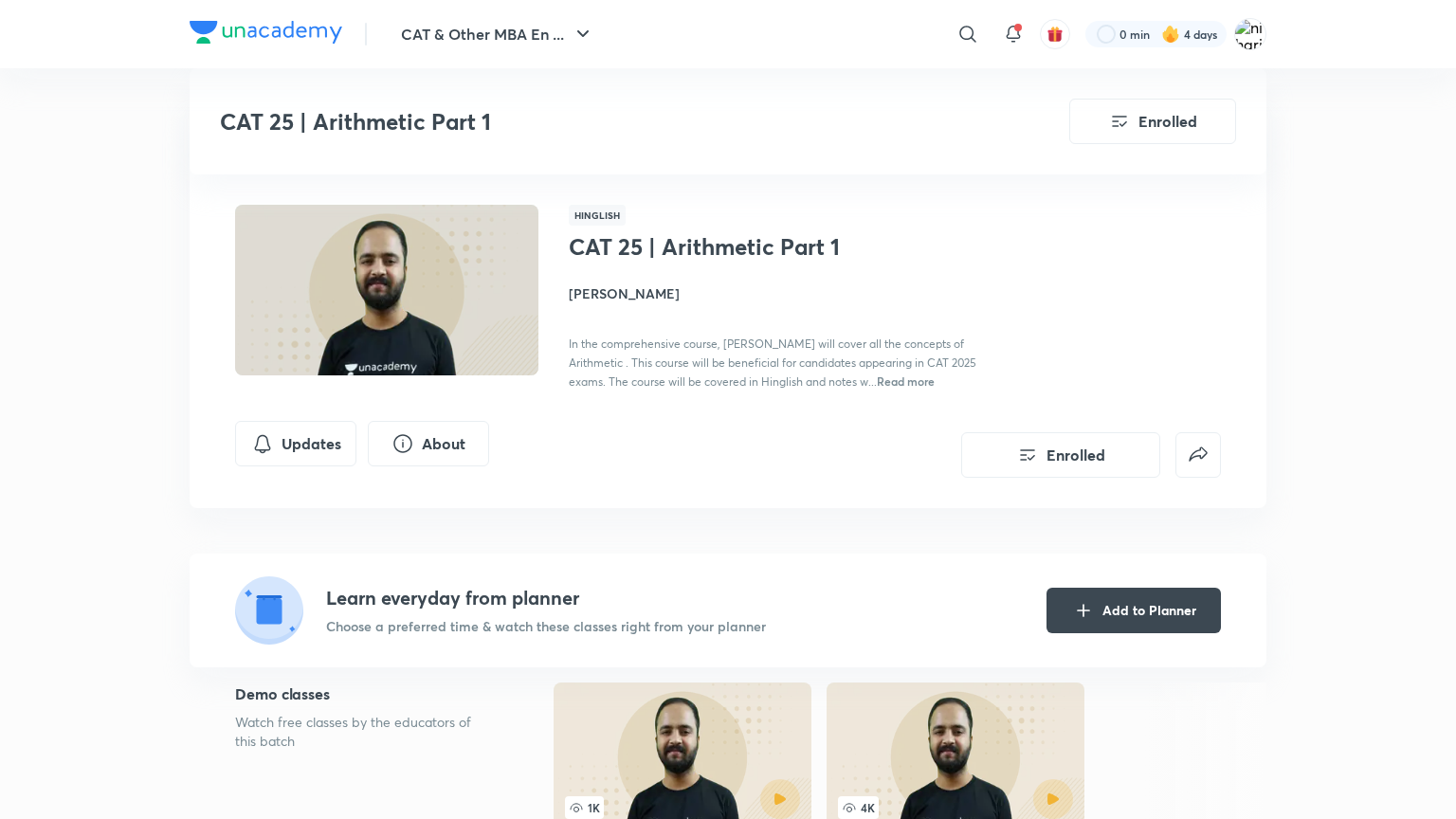 scroll, scrollTop: 1945, scrollLeft: 0, axis: vertical 